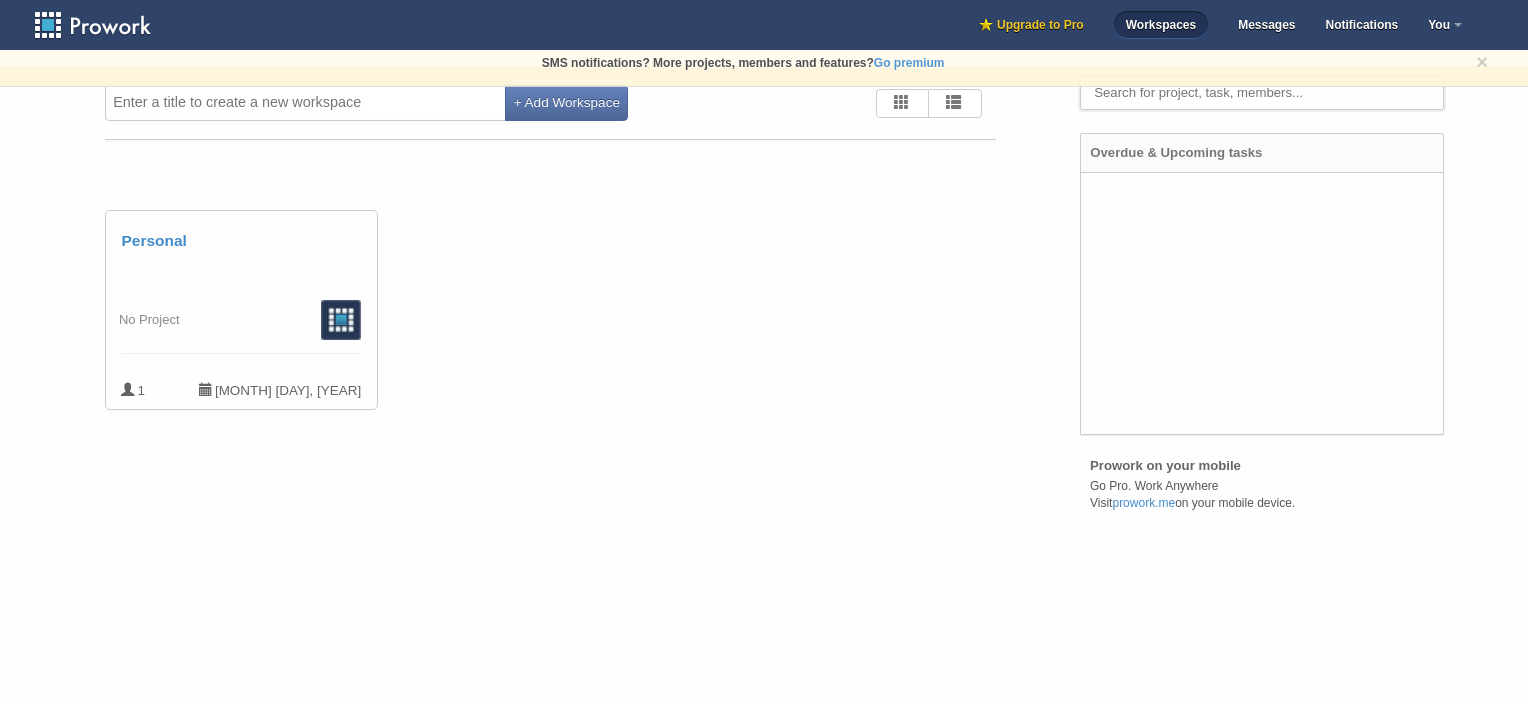 scroll, scrollTop: 0, scrollLeft: 0, axis: both 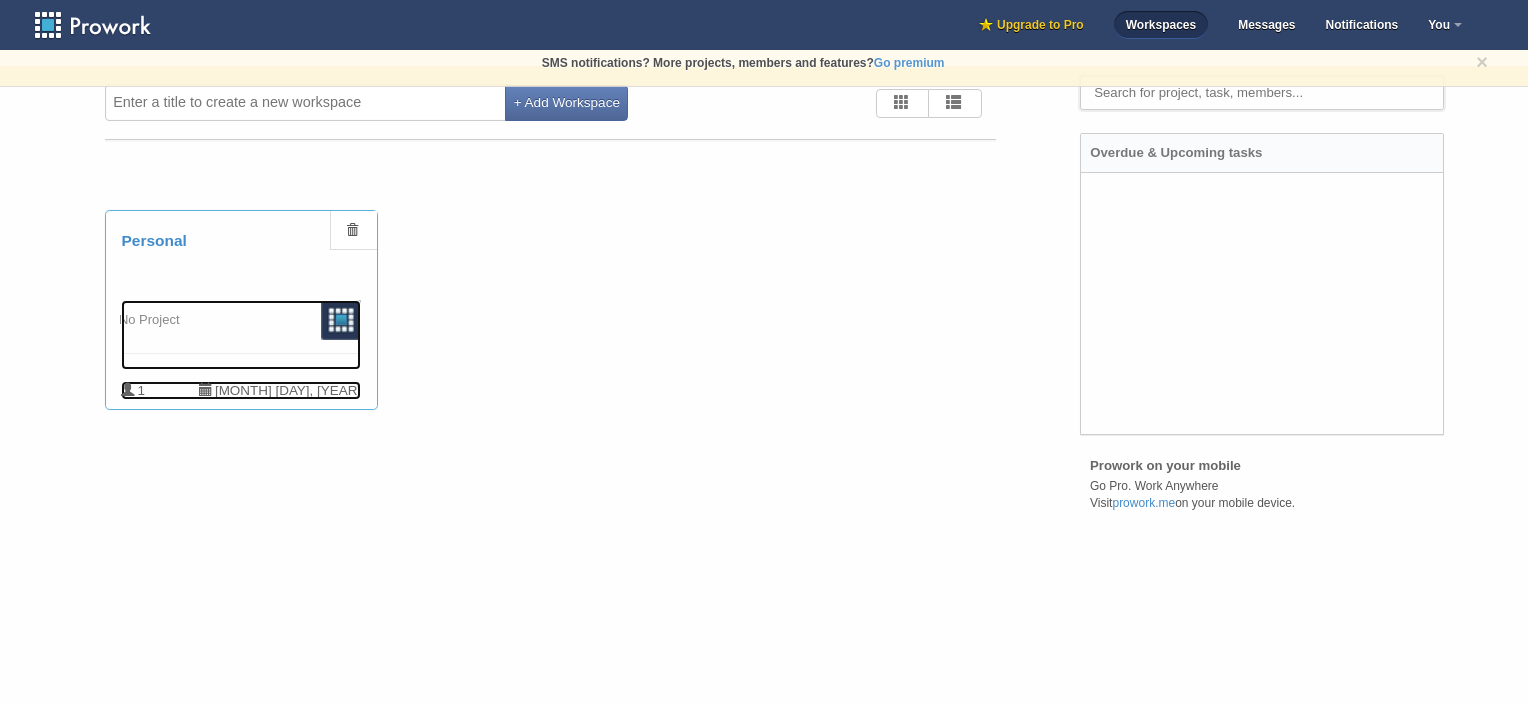 click at bounding box center [341, 320] 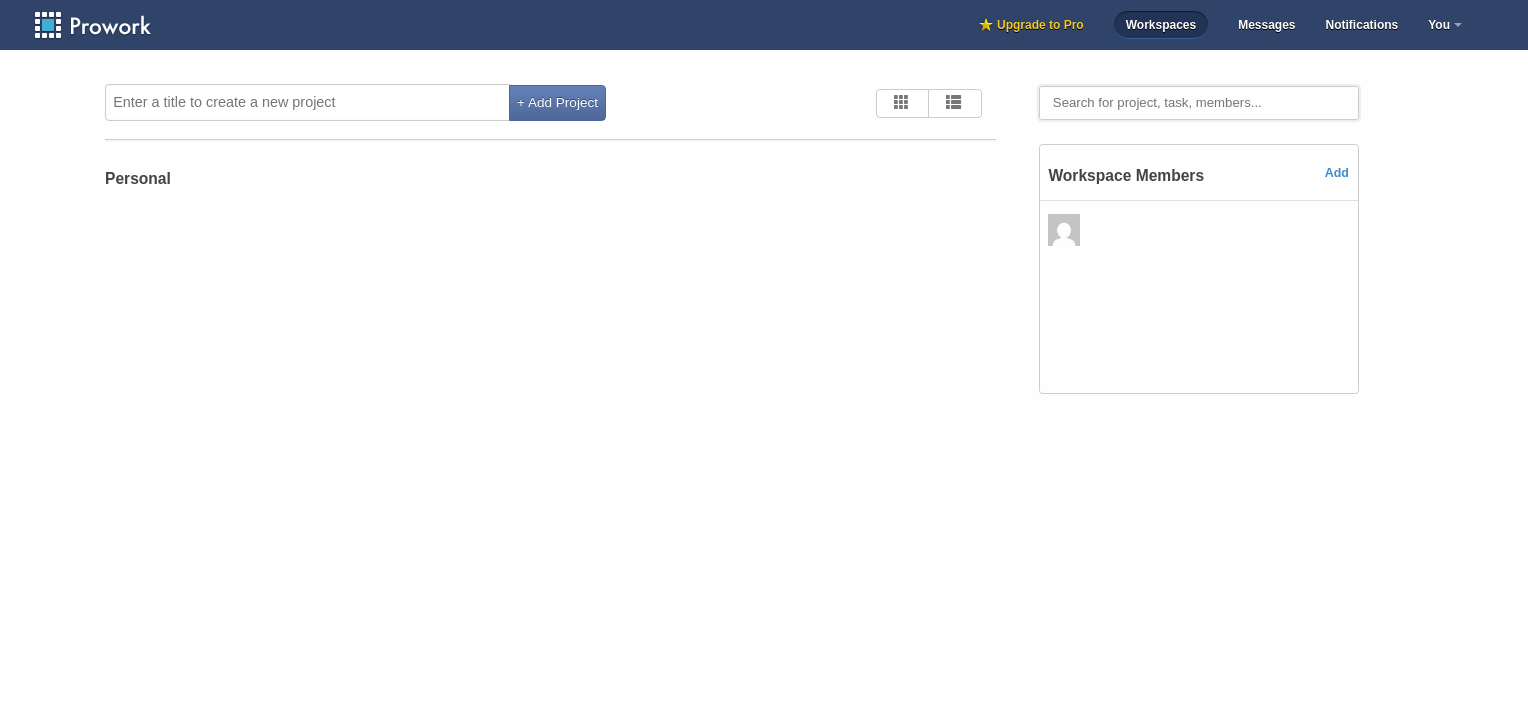 scroll, scrollTop: 0, scrollLeft: 0, axis: both 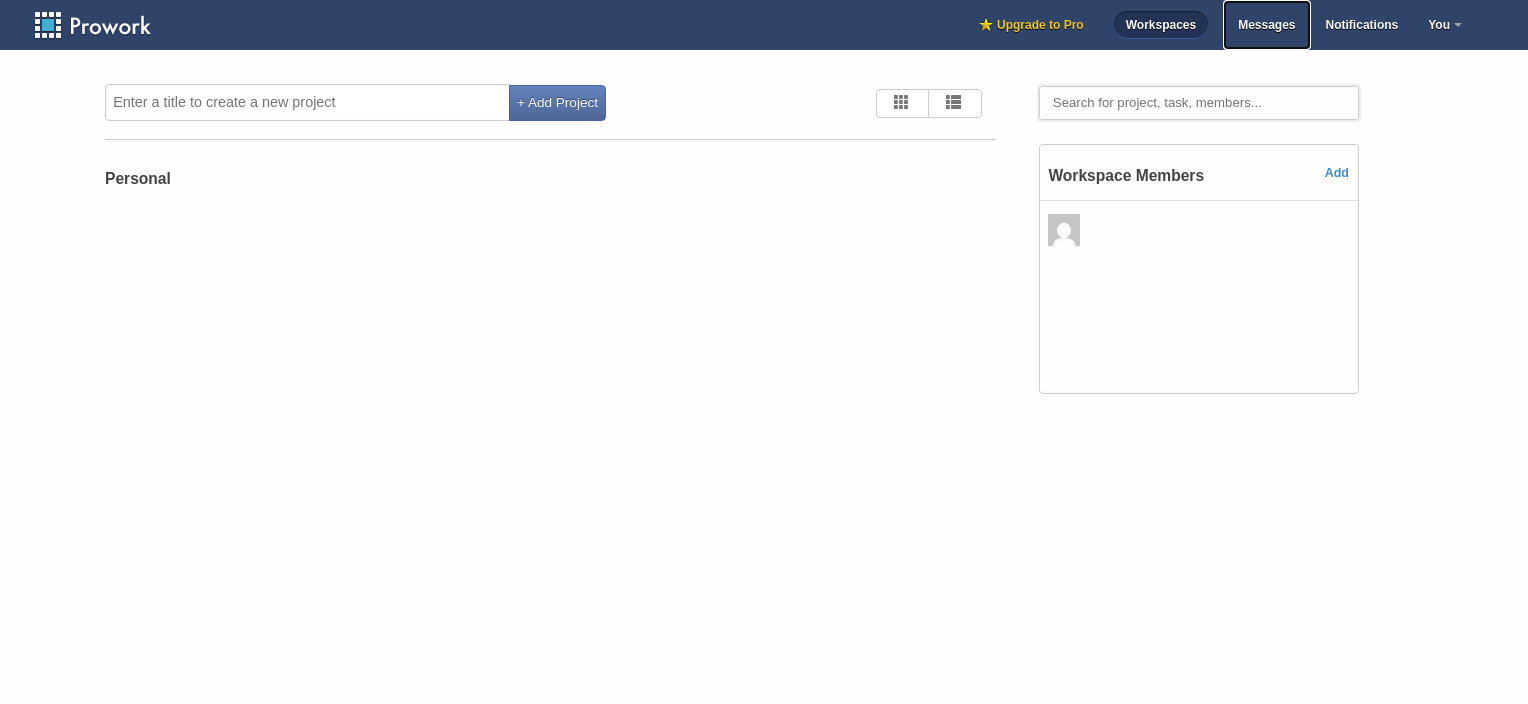 click on "Messages" at bounding box center (1266, 25) 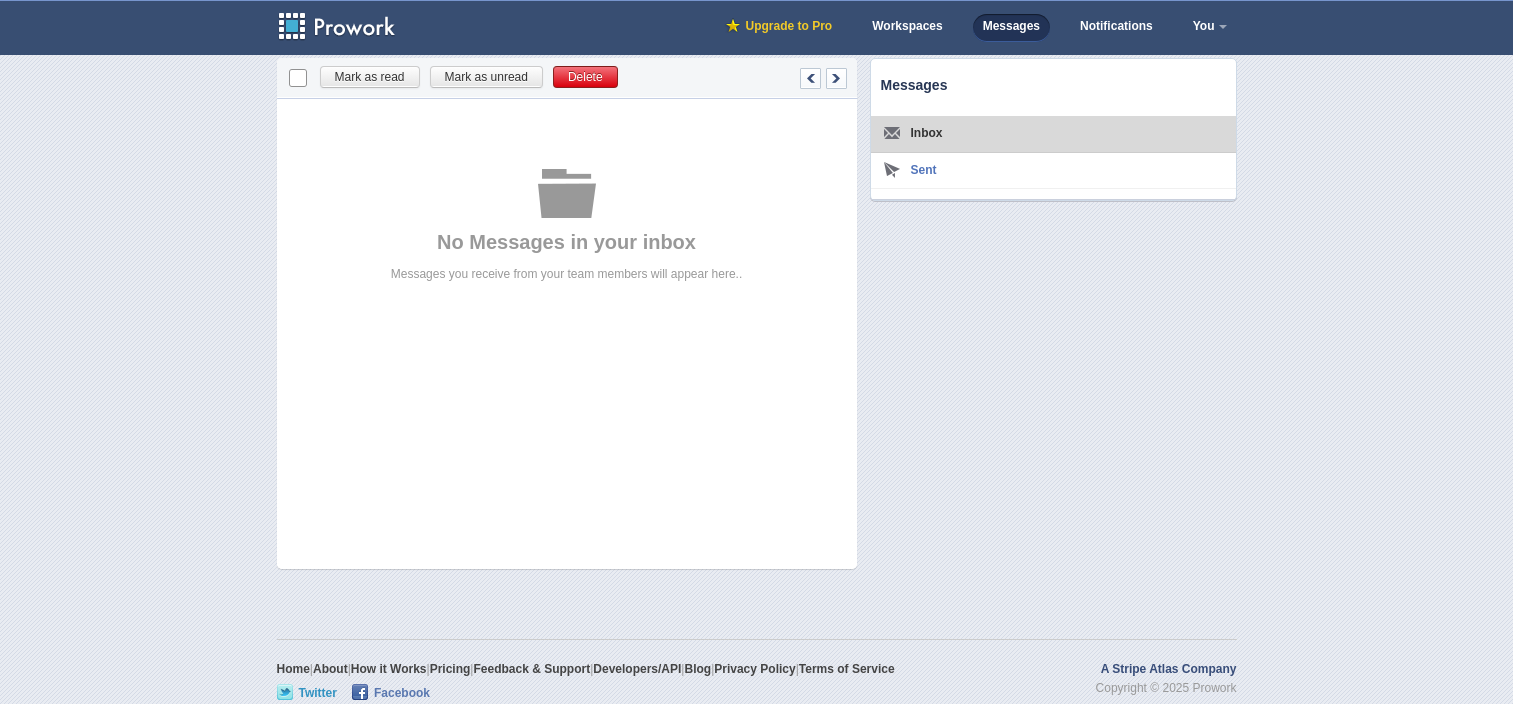 scroll, scrollTop: 0, scrollLeft: 0, axis: both 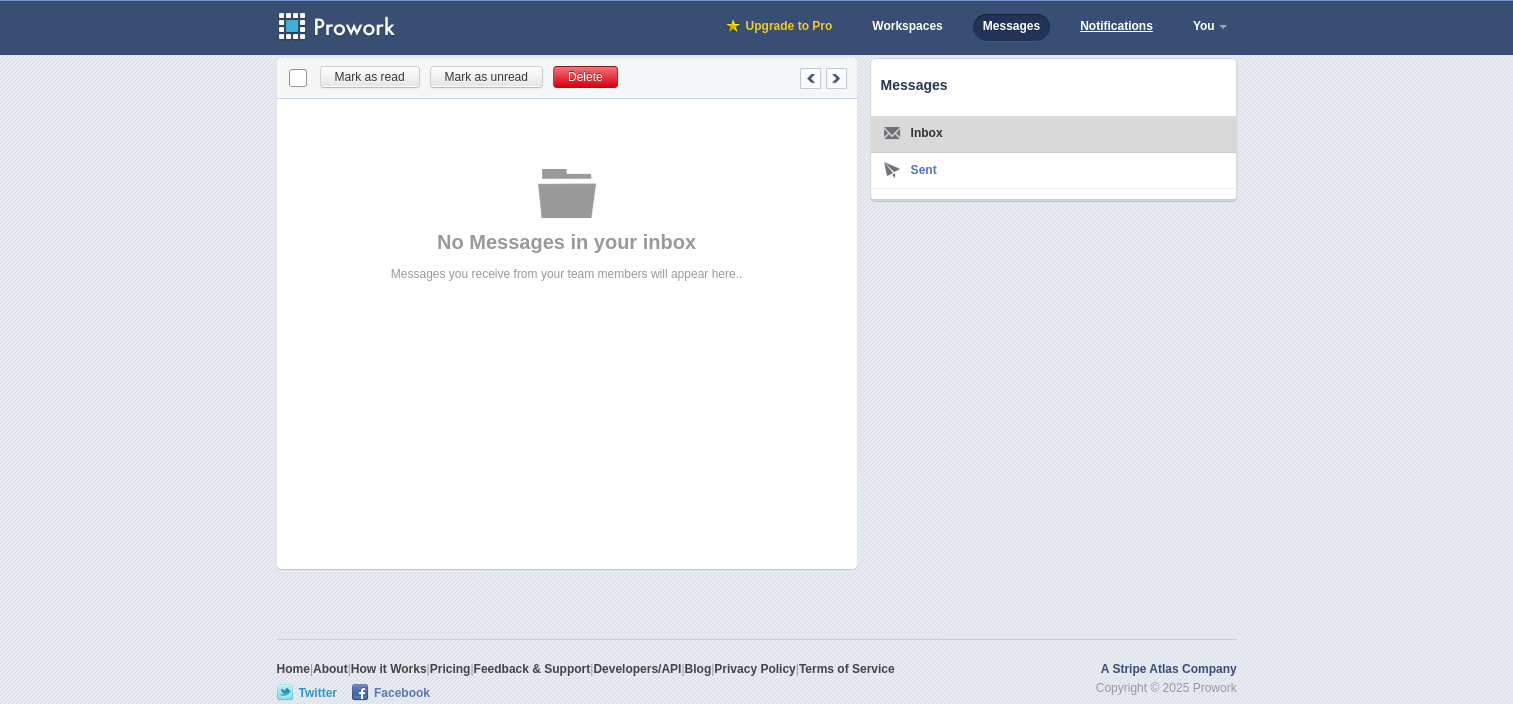 click on "Notifications" at bounding box center (1116, 28) 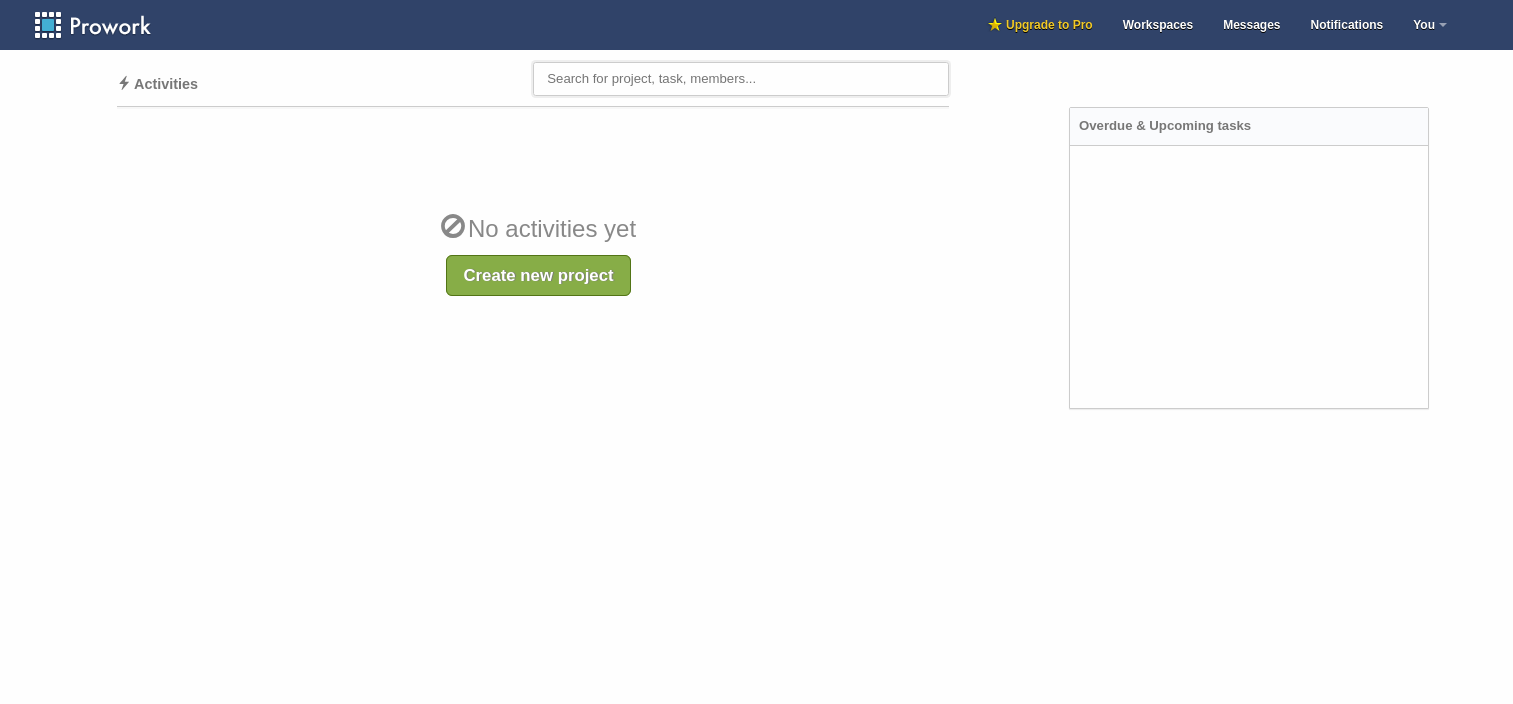 scroll, scrollTop: 0, scrollLeft: 0, axis: both 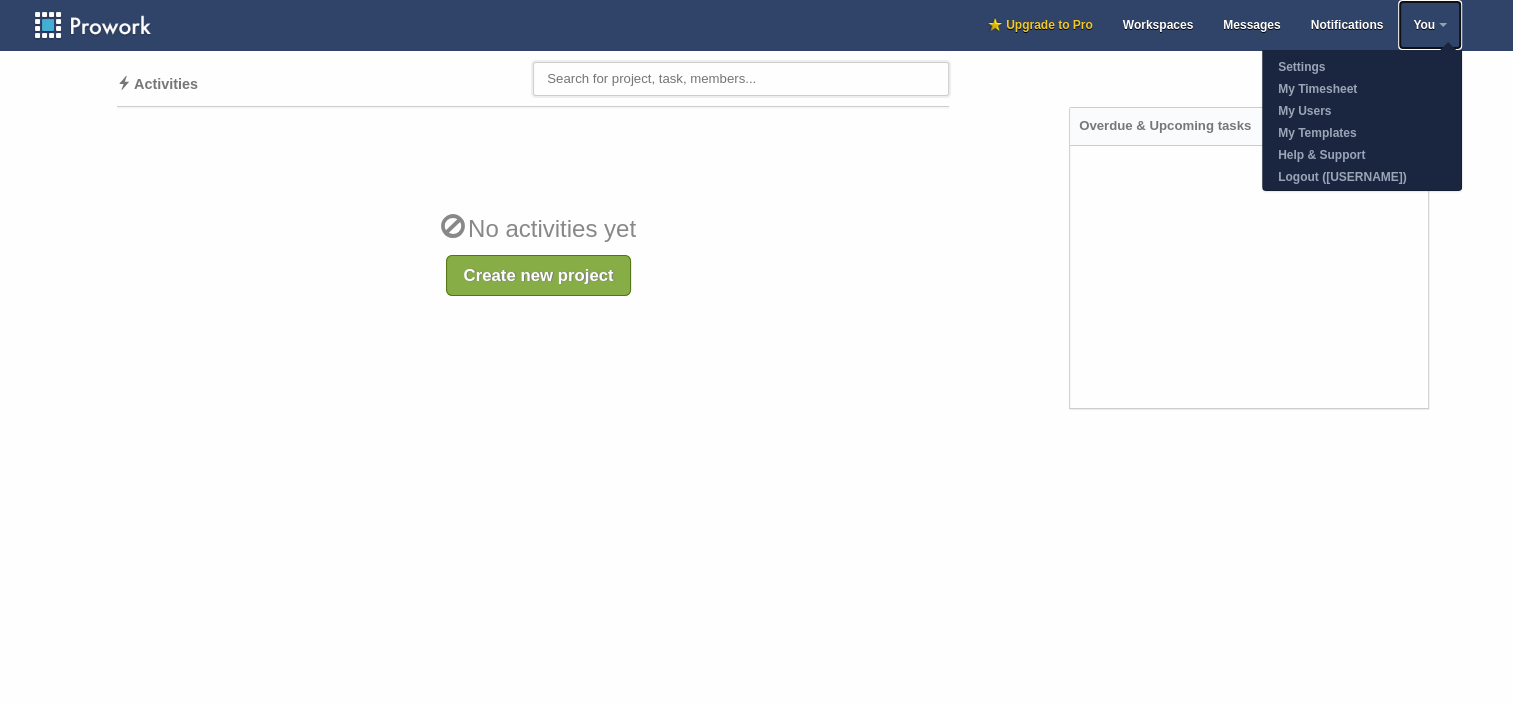 click on "You" at bounding box center (1430, 25) 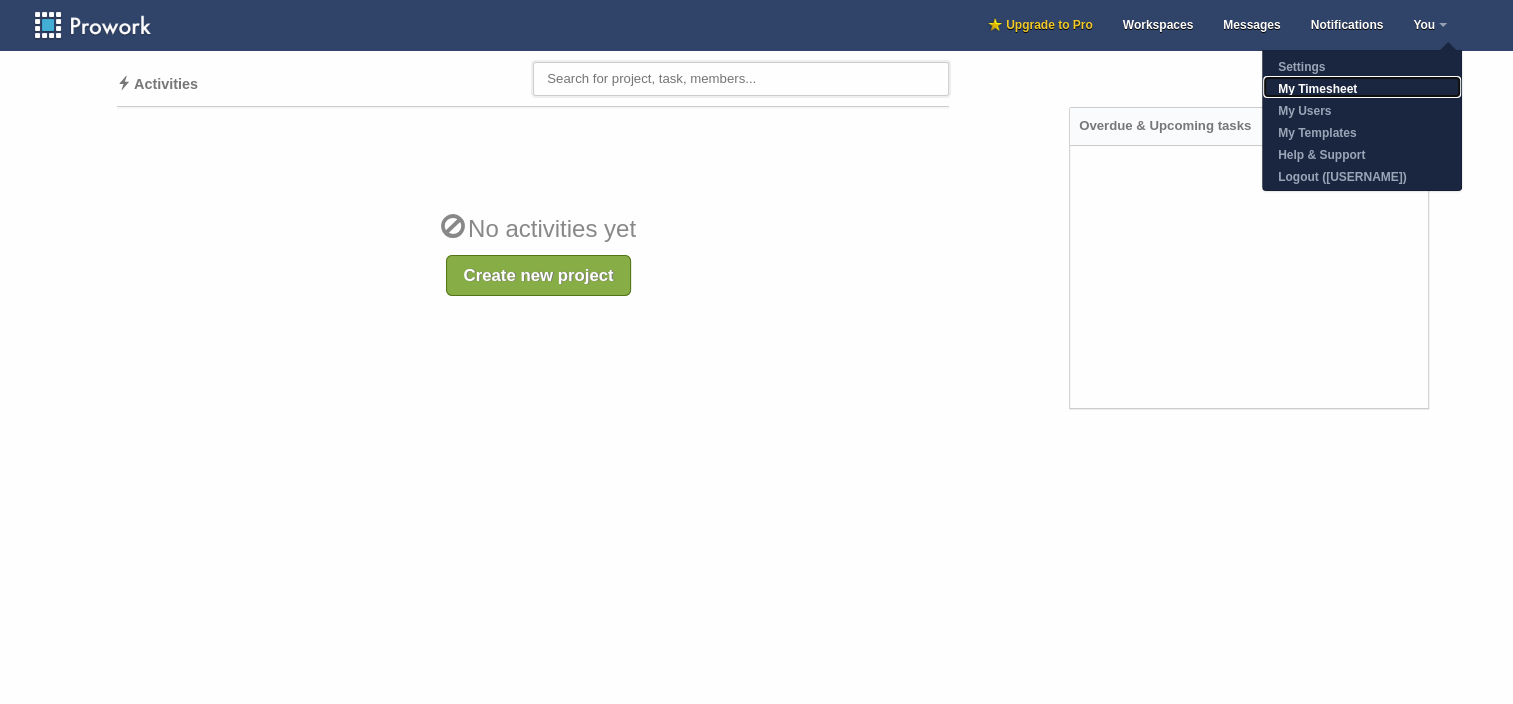 click on "My Timesheet" at bounding box center [1362, 87] 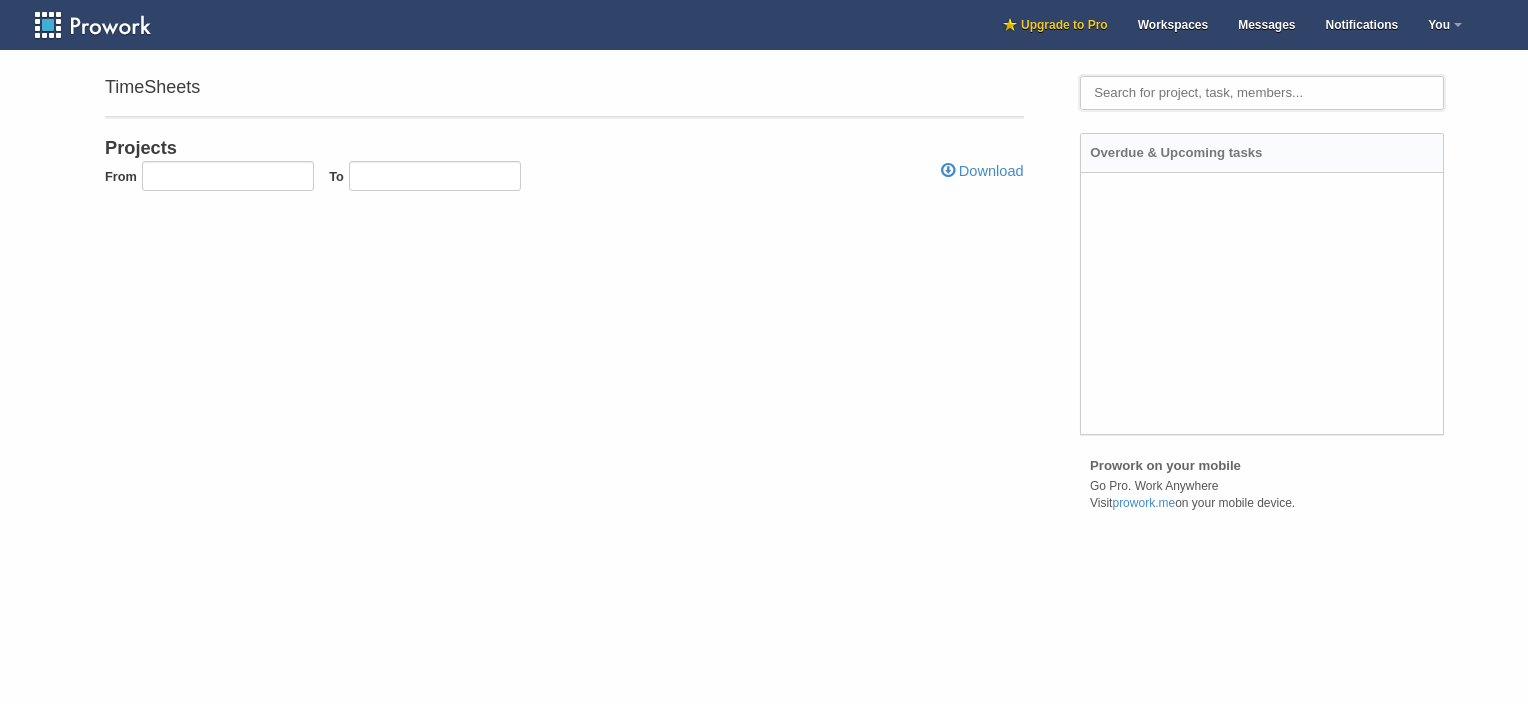 scroll, scrollTop: 0, scrollLeft: 0, axis: both 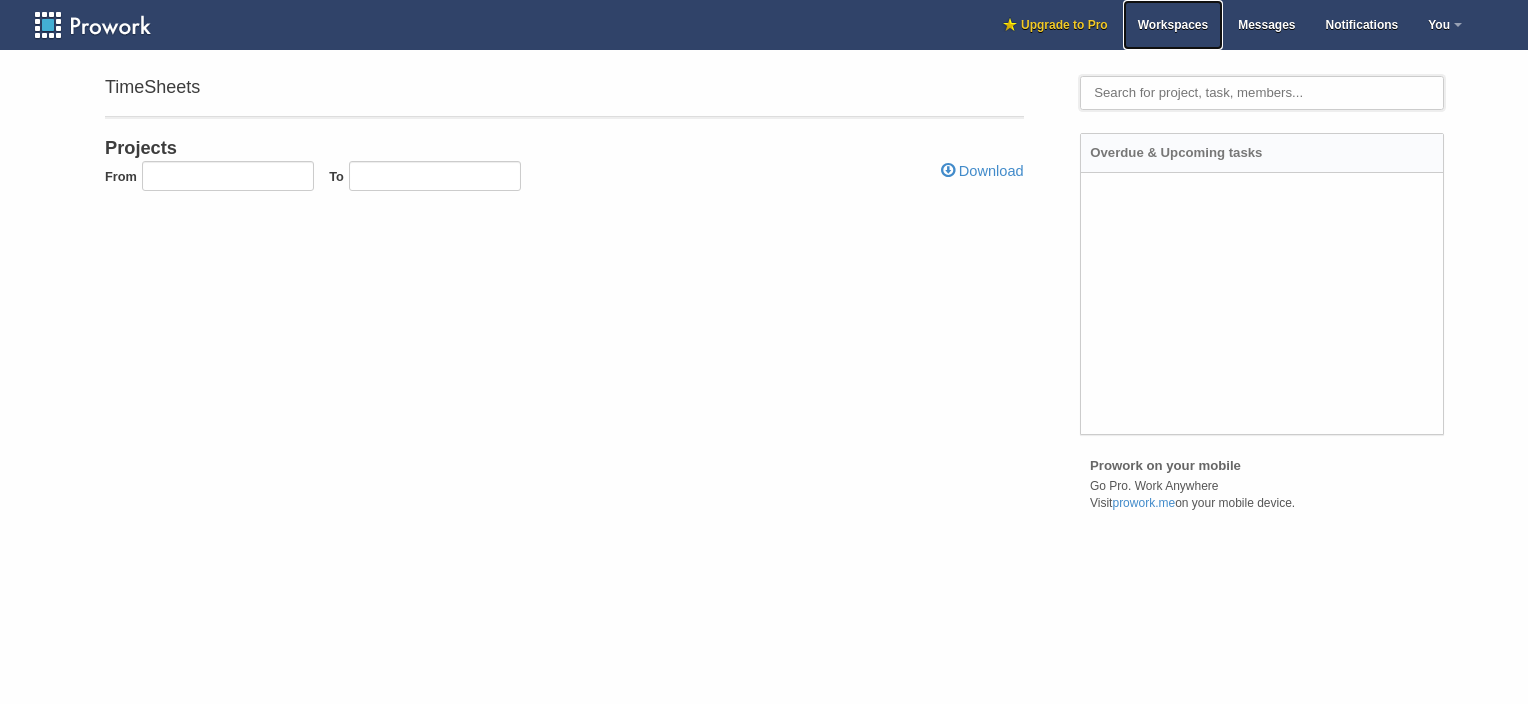 click on "Workspaces" at bounding box center (1173, 25) 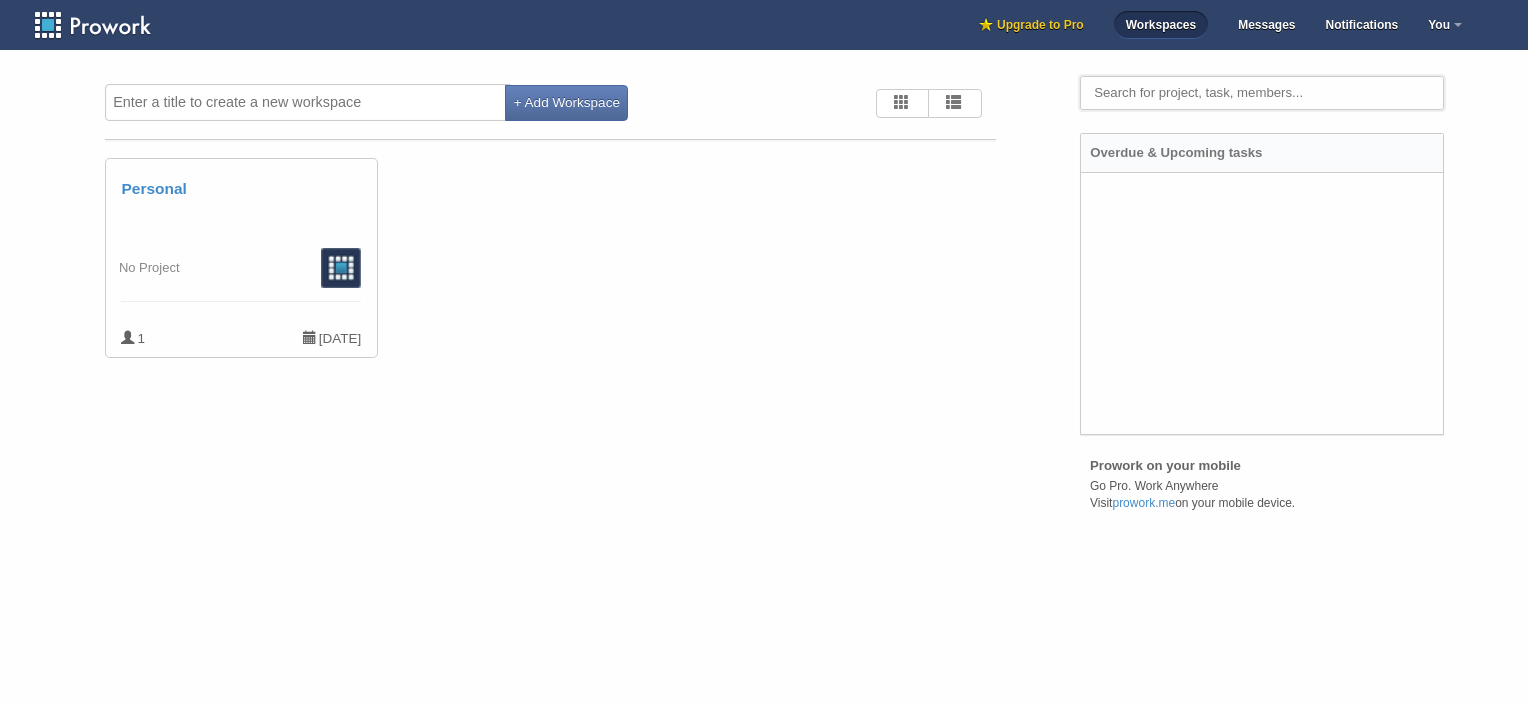 scroll, scrollTop: 0, scrollLeft: 0, axis: both 